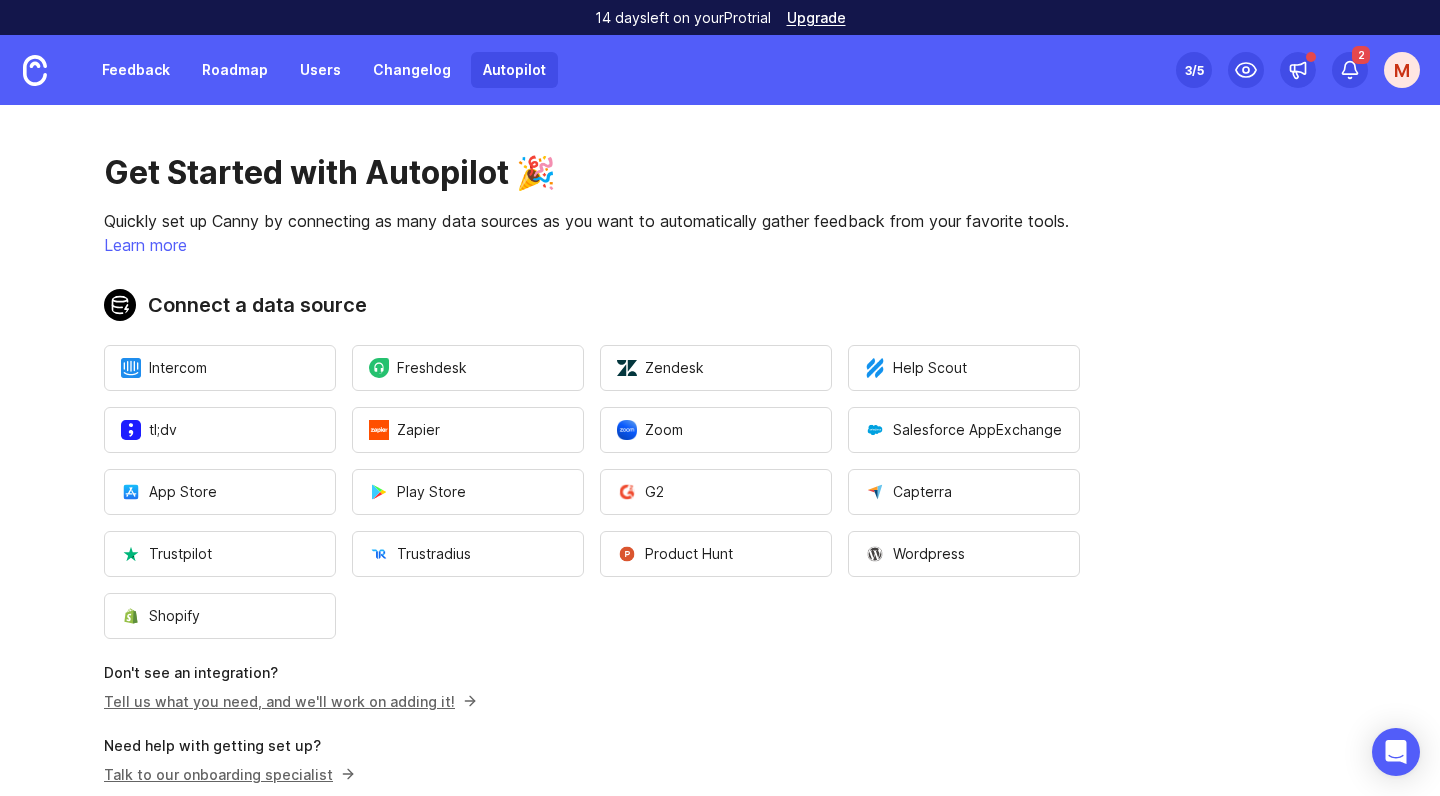 scroll, scrollTop: 0, scrollLeft: 0, axis: both 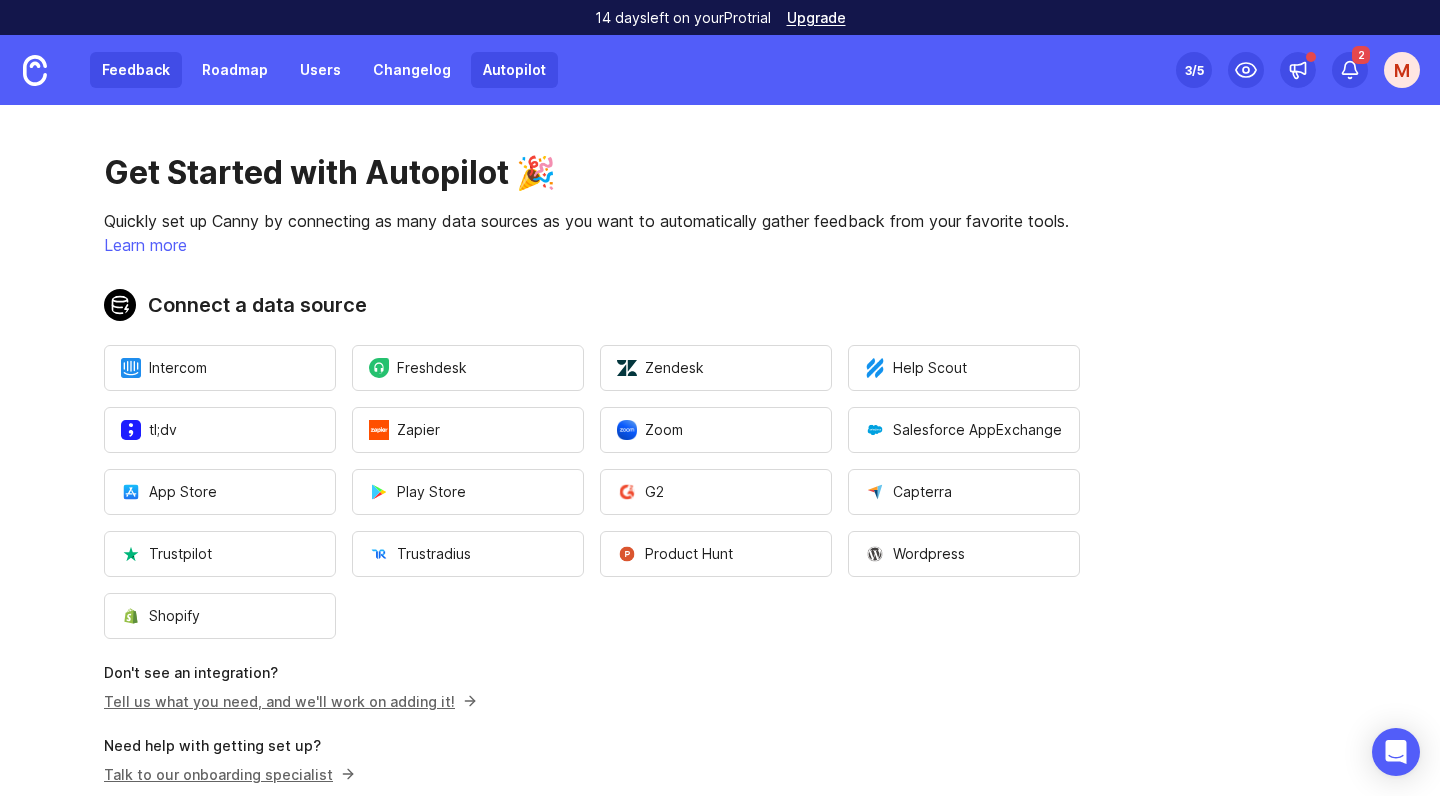 click on "Feedback" at bounding box center [136, 70] 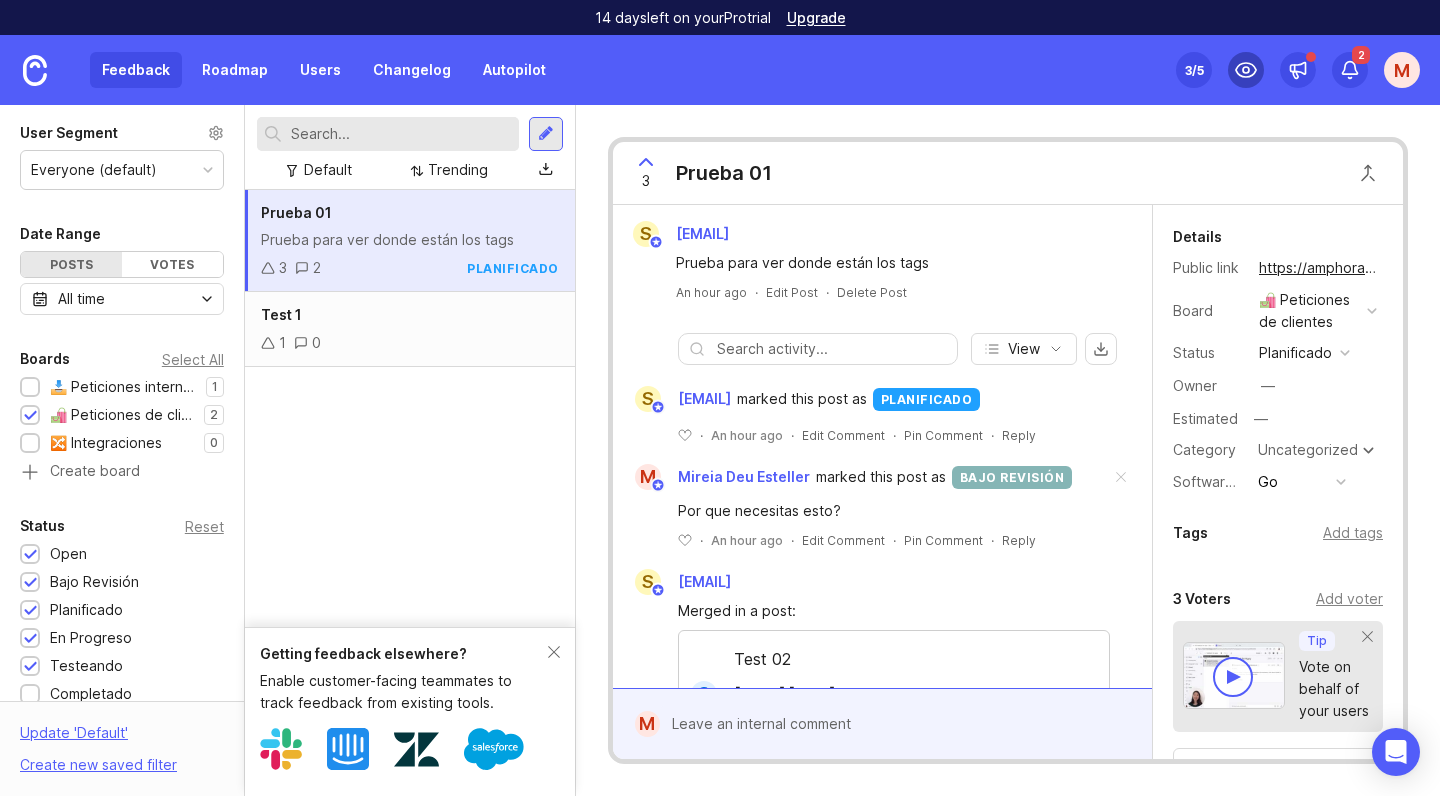 click at bounding box center (1246, 70) 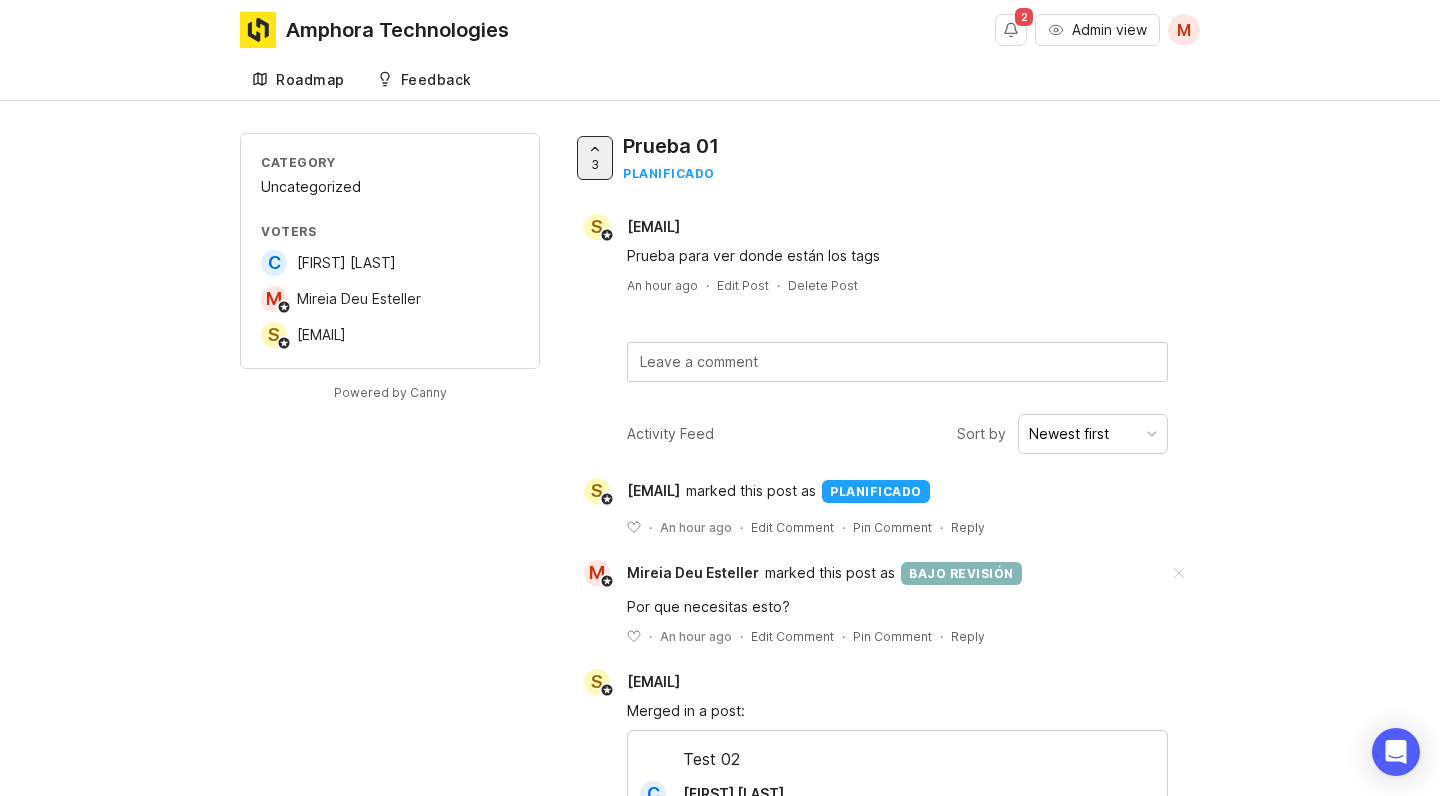 click on "Roadmap" at bounding box center (310, 80) 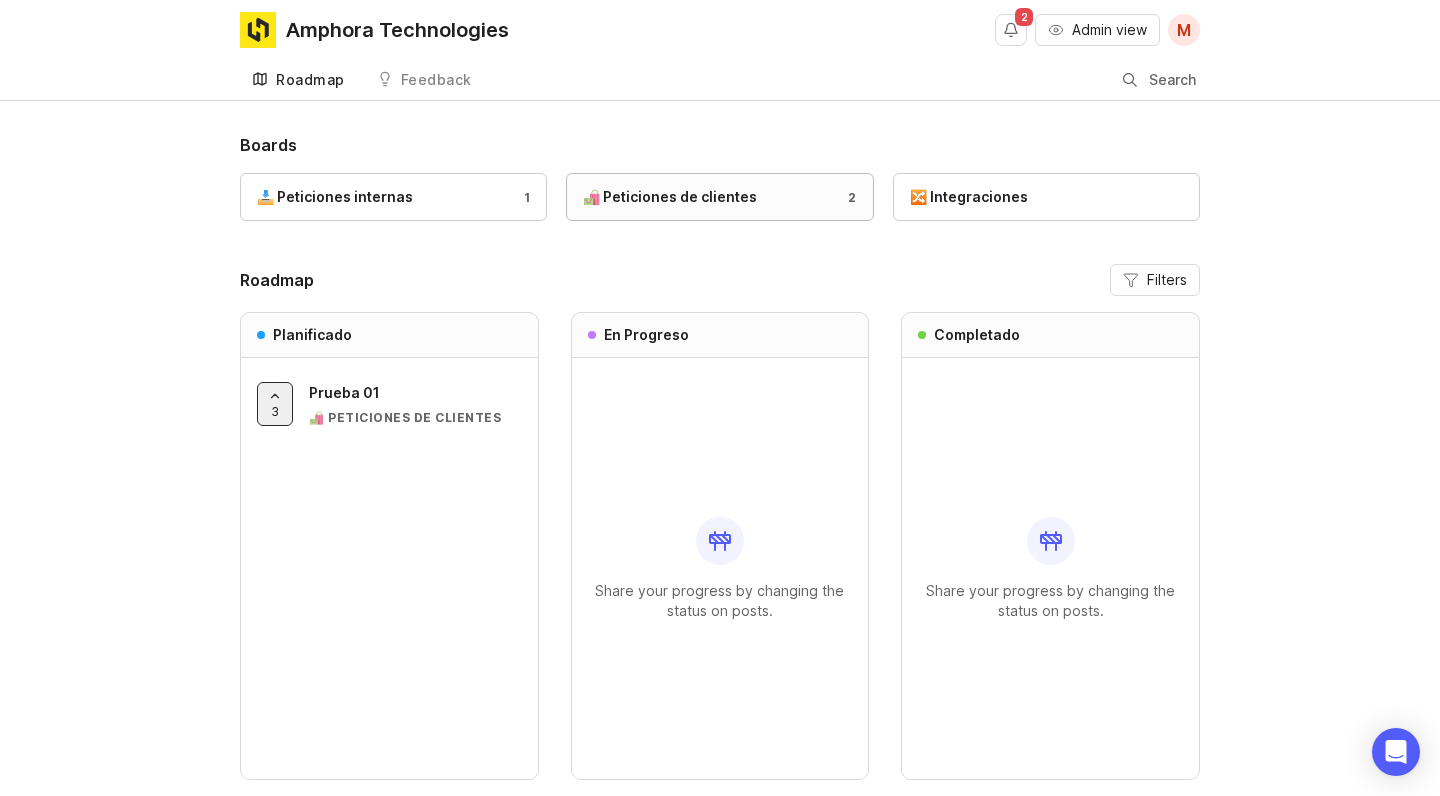 click on "🛍️ Peticiones de clientes 2" at bounding box center [719, 197] 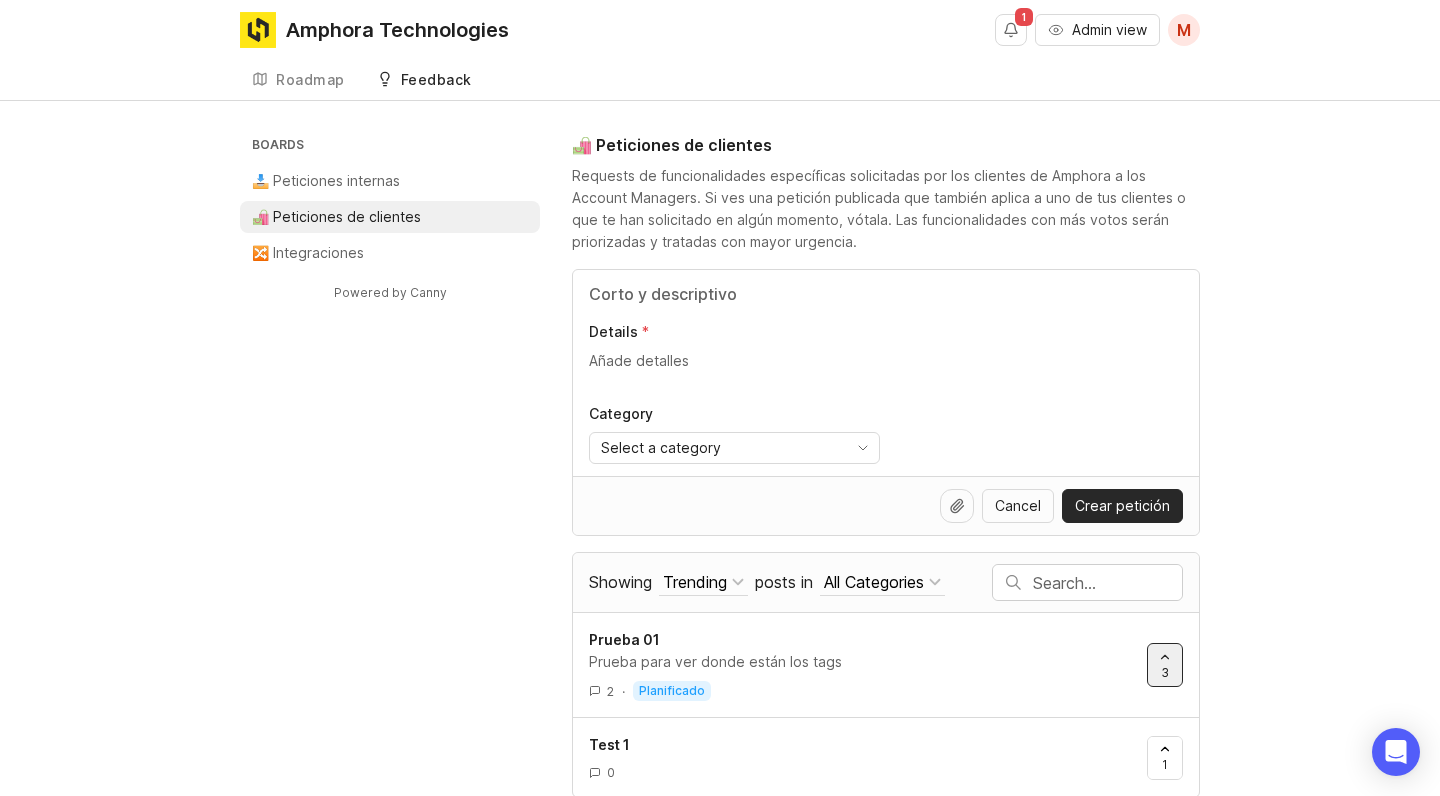 click at bounding box center (886, 294) 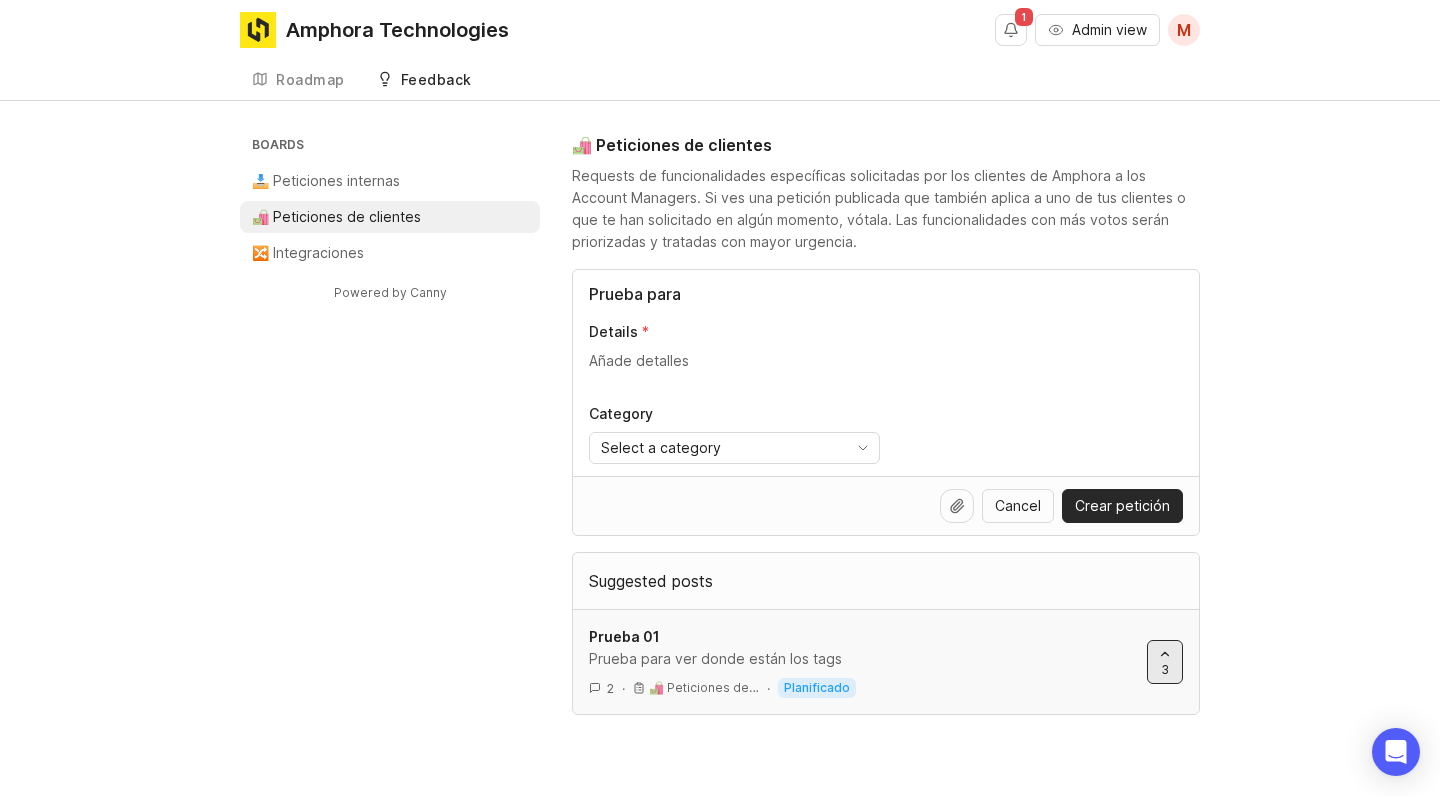 scroll, scrollTop: 0, scrollLeft: 0, axis: both 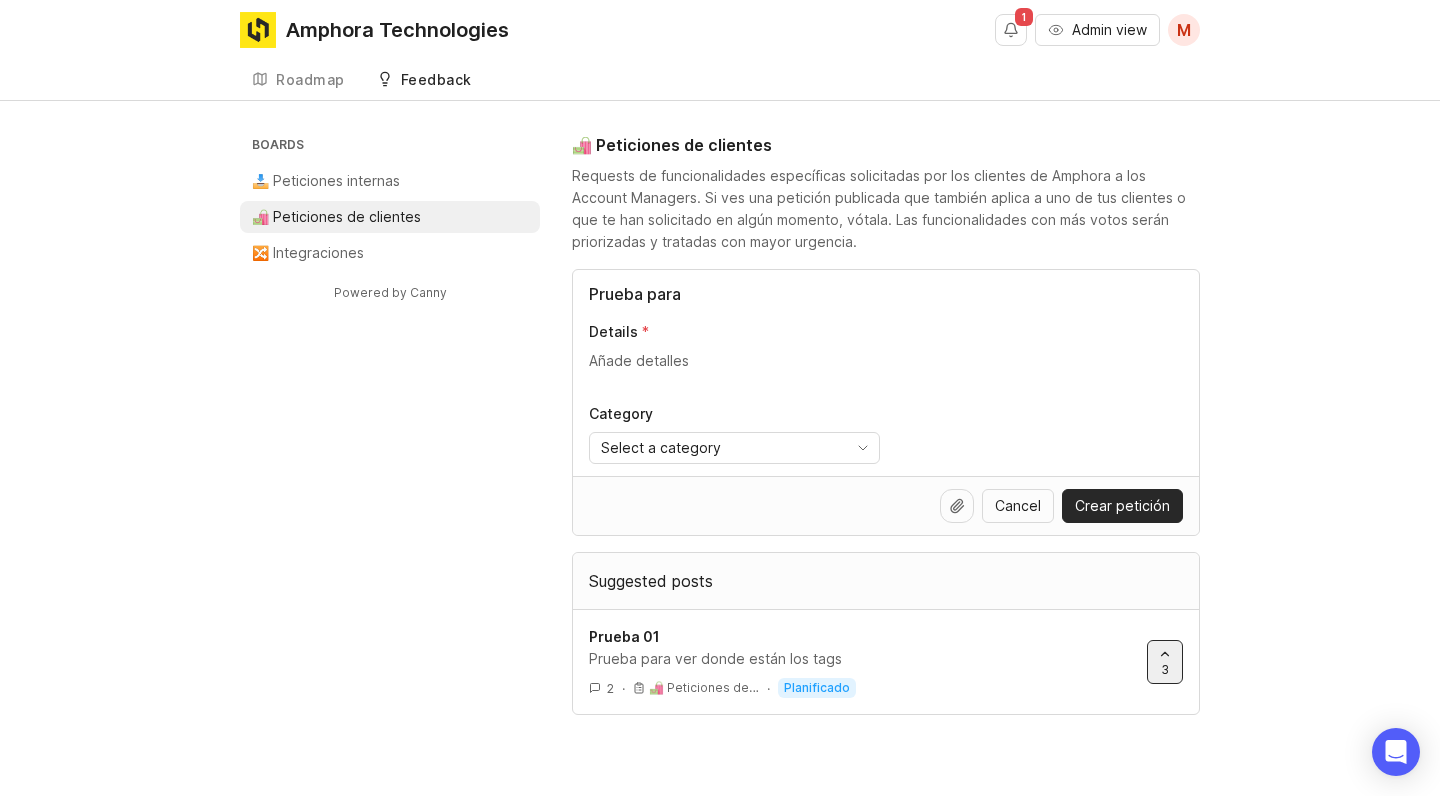 click on "Prueba para" at bounding box center (886, 294) 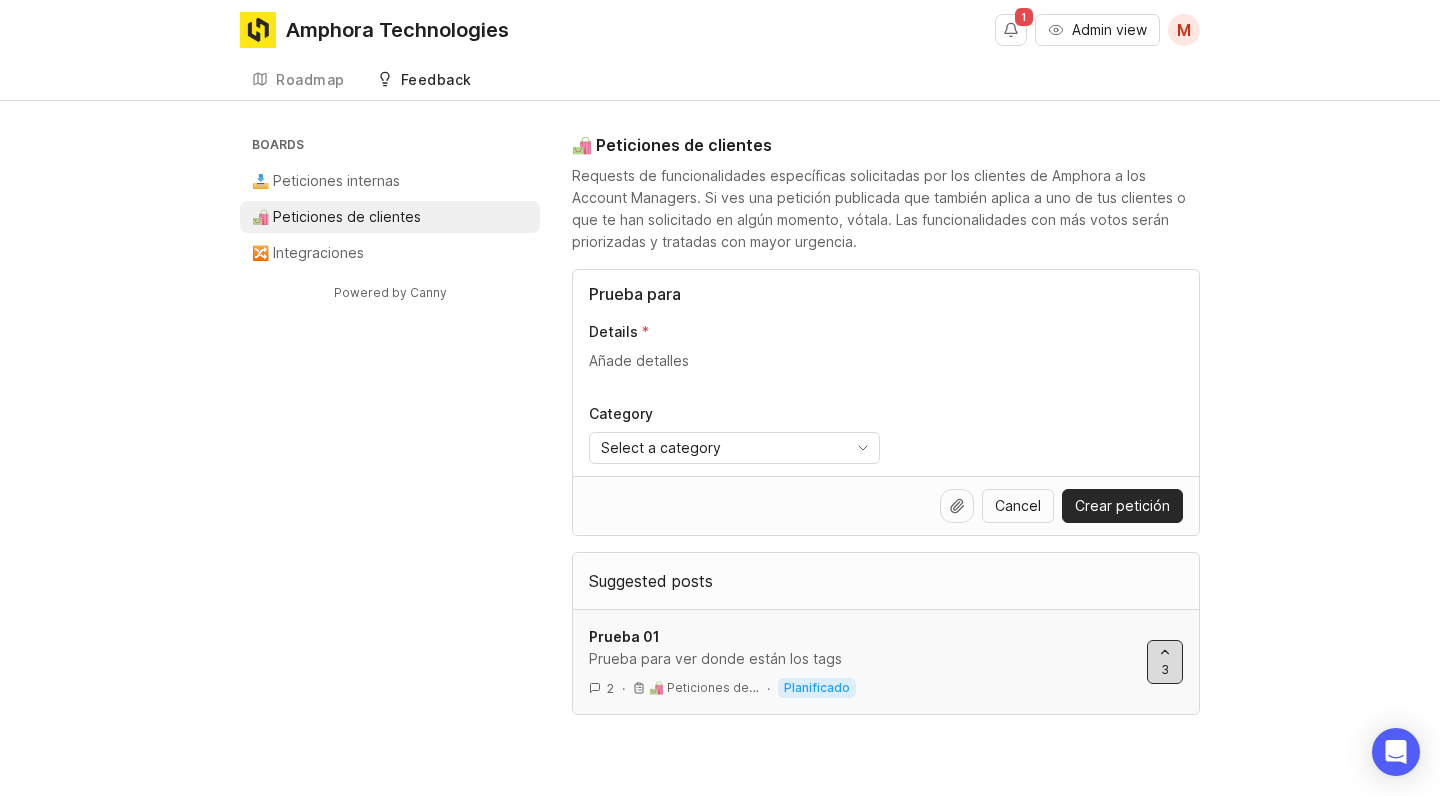 click at bounding box center [1165, 662] 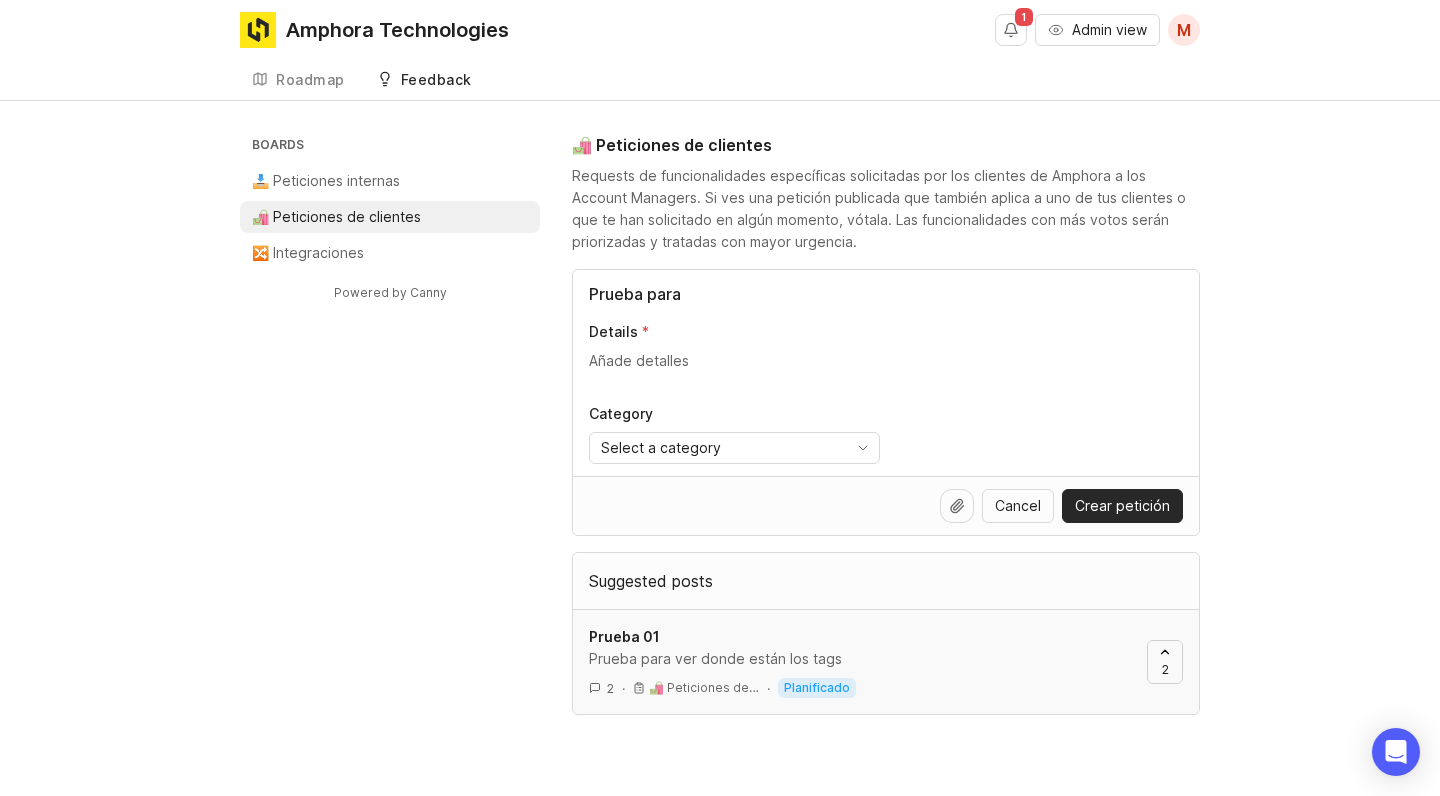 click on "2" at bounding box center [1165, 669] 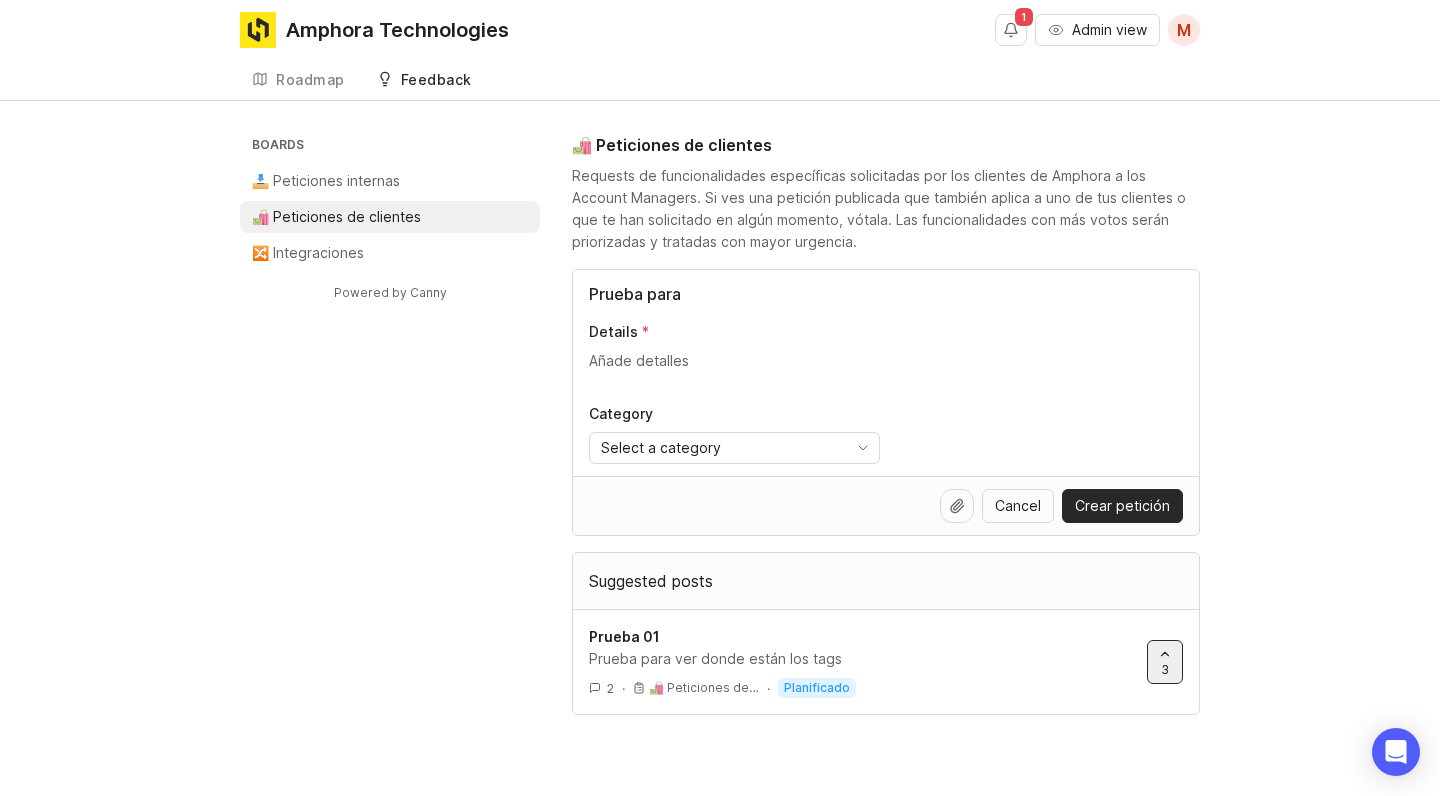 click on "Details" at bounding box center (886, 361) 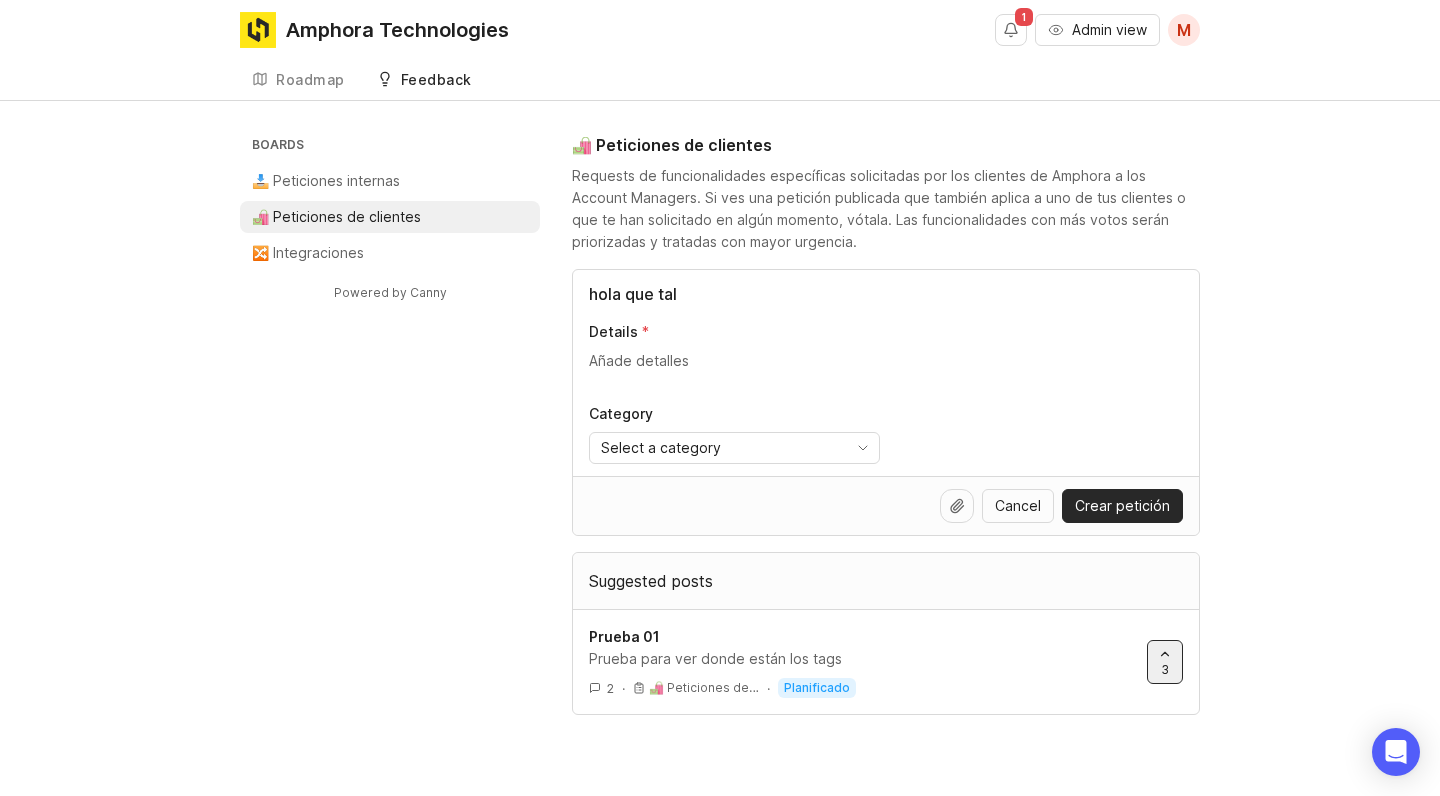 type on "hola que tal" 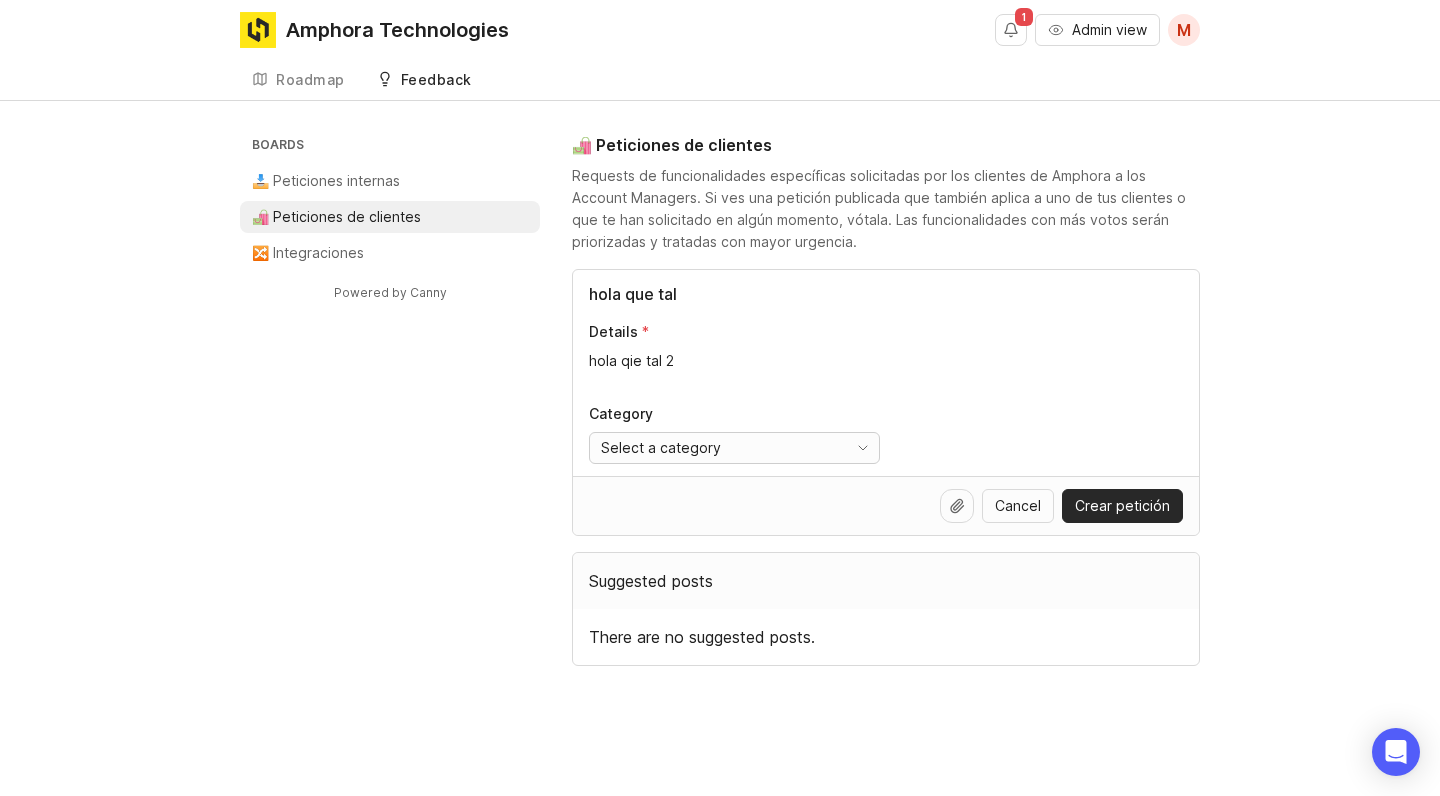 type on "hola qie tal 2" 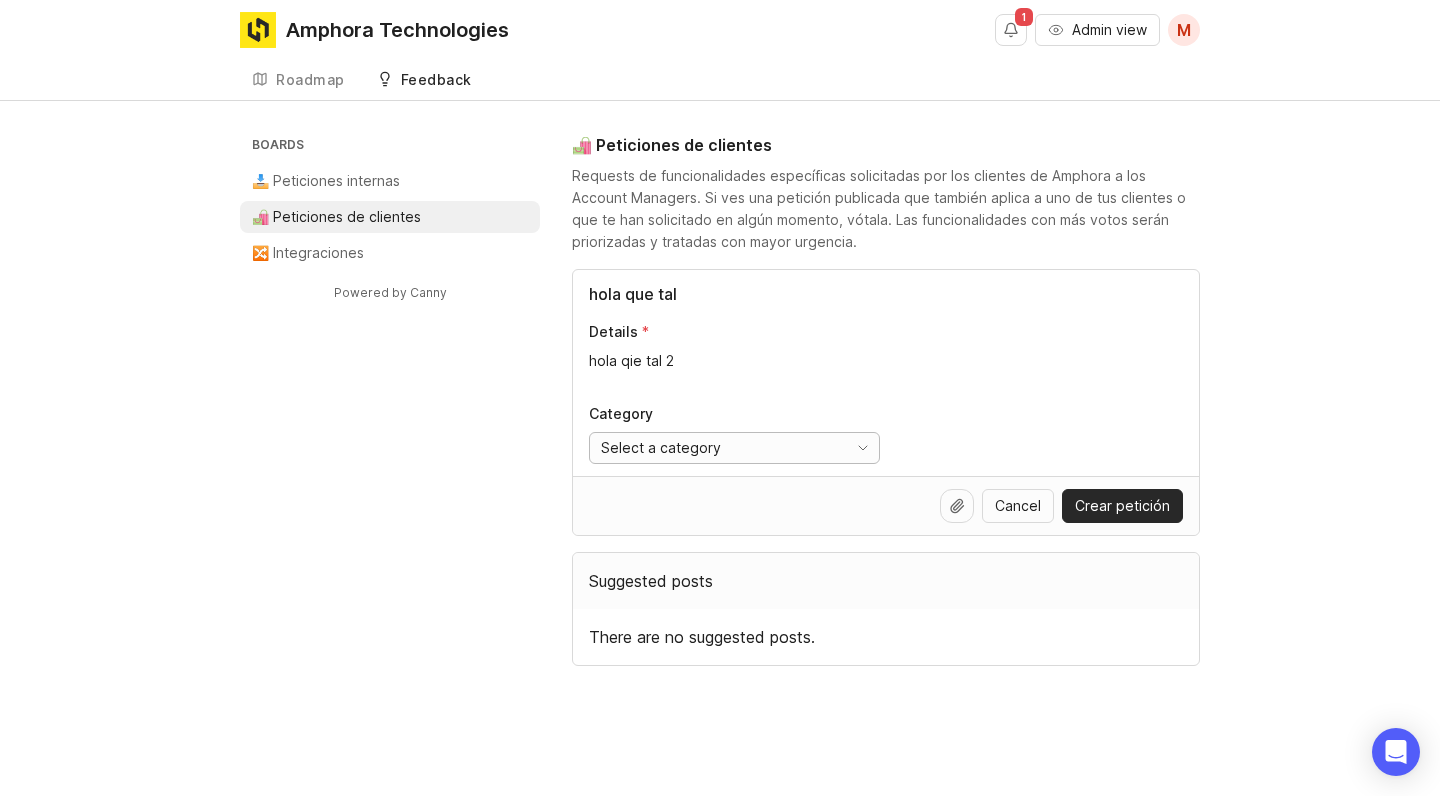click on "Select a category" at bounding box center [661, 448] 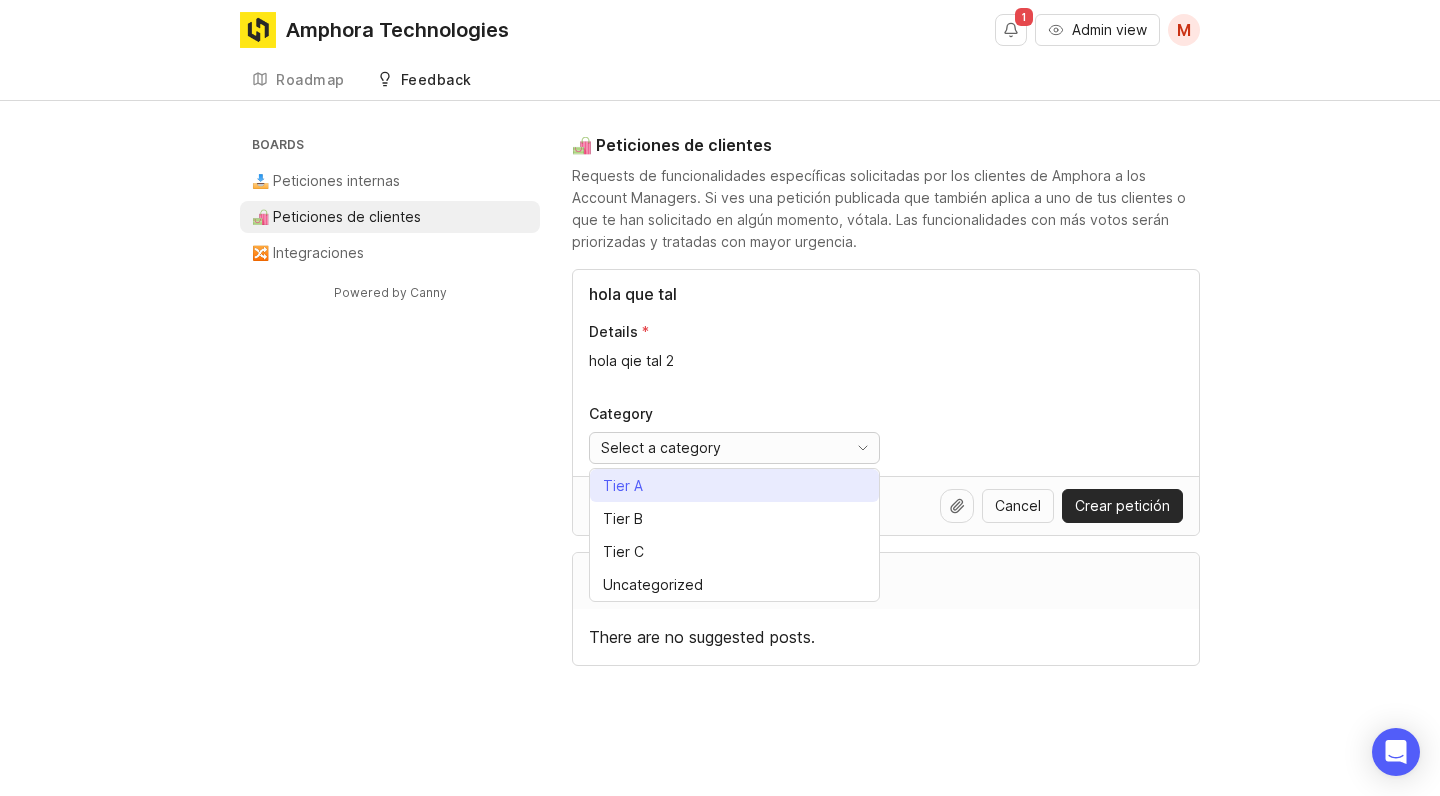click on "Tier A" at bounding box center (623, 486) 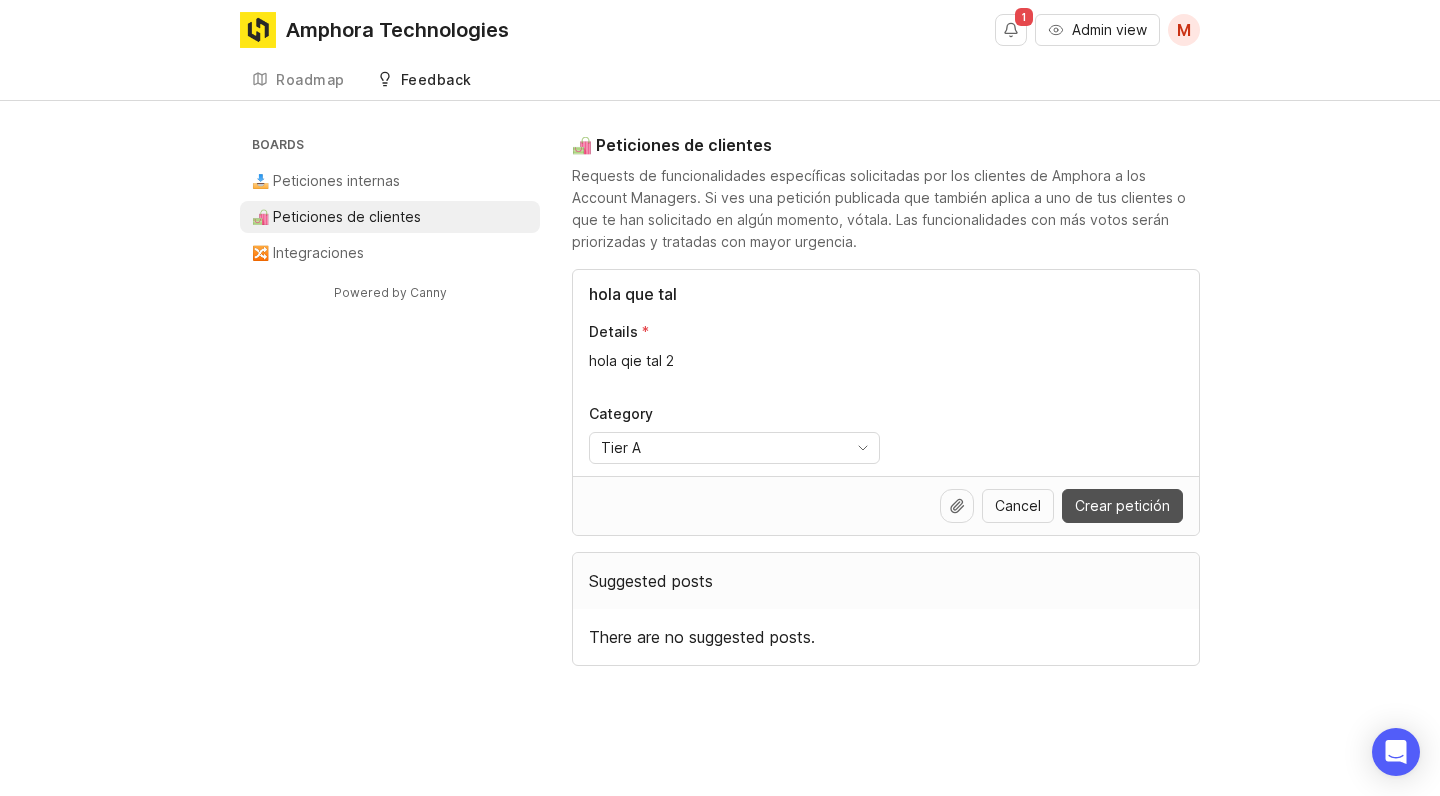 click on "Crear petición" at bounding box center [1122, 506] 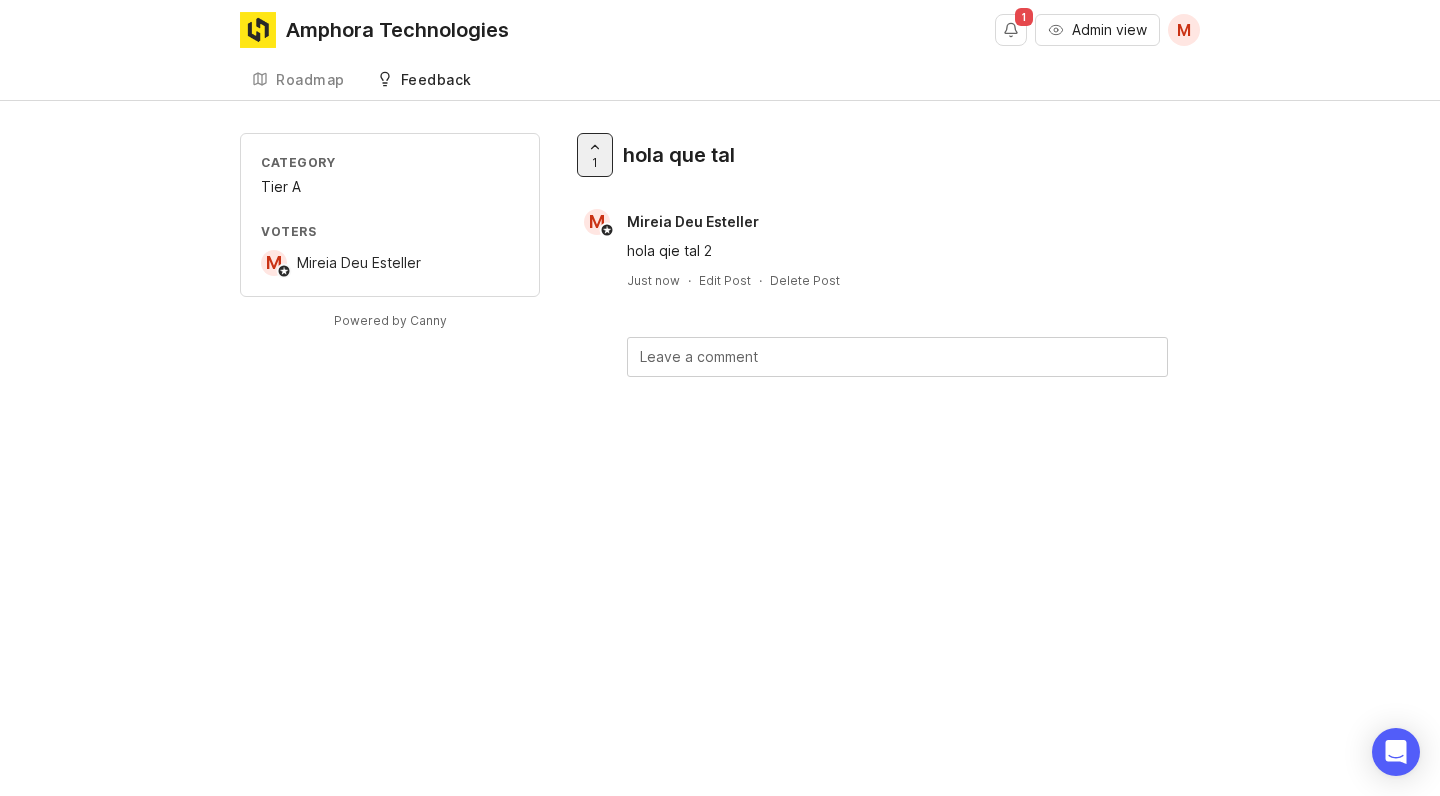 click at bounding box center (897, 357) 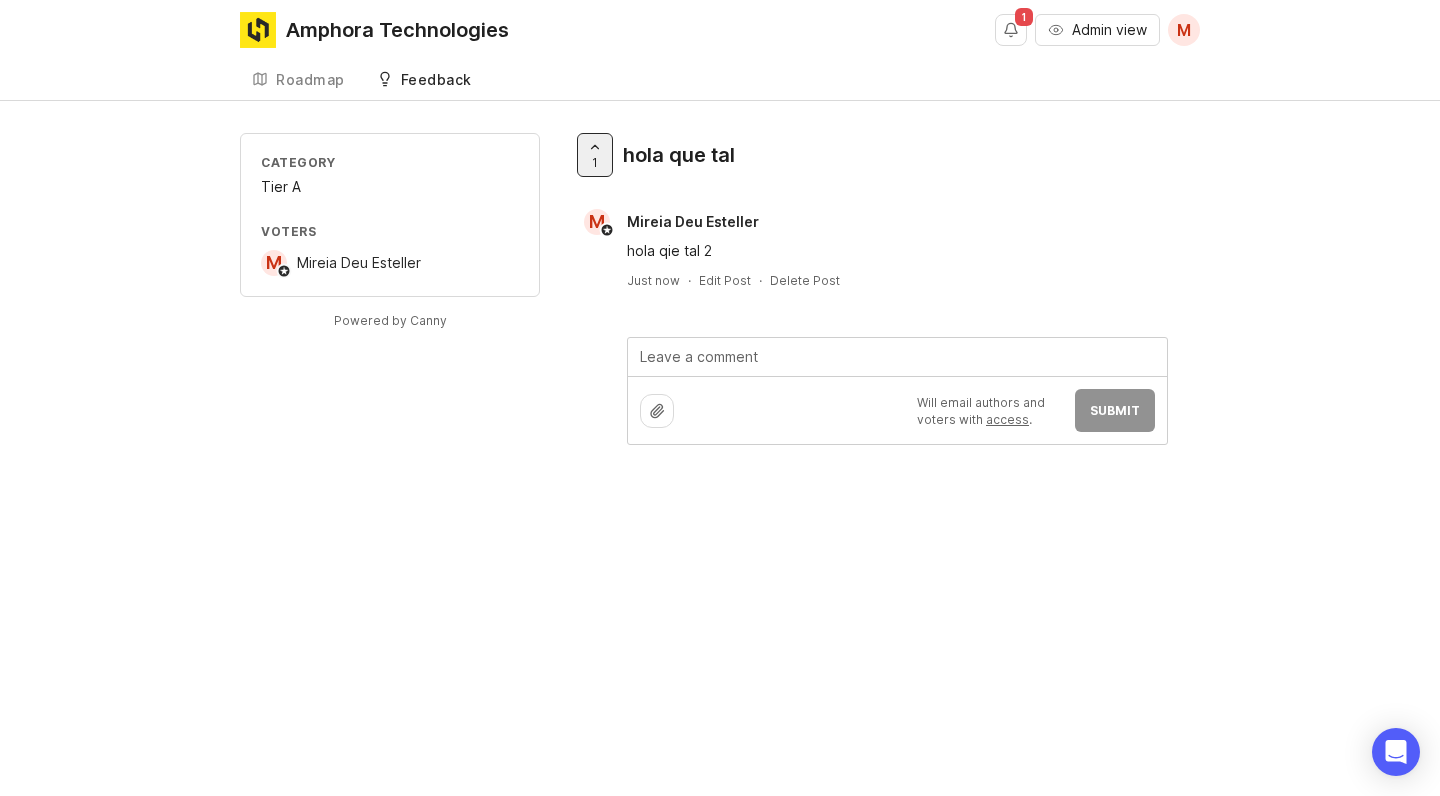 click on "Amphora Technologies 1 Admin view M Create Roadmap Feedback 🛍️ Peticiones de clientes 3 Category Tier A Voters M [FIRST] [LAST] Powered by Canny 1 hola que tal M [FIRST] [LAST] hola qie tal 2 Just now · Edit Post · Delete Post Will email authors and voters with   access . Submit   Powered by Canny" at bounding box center (720, 398) 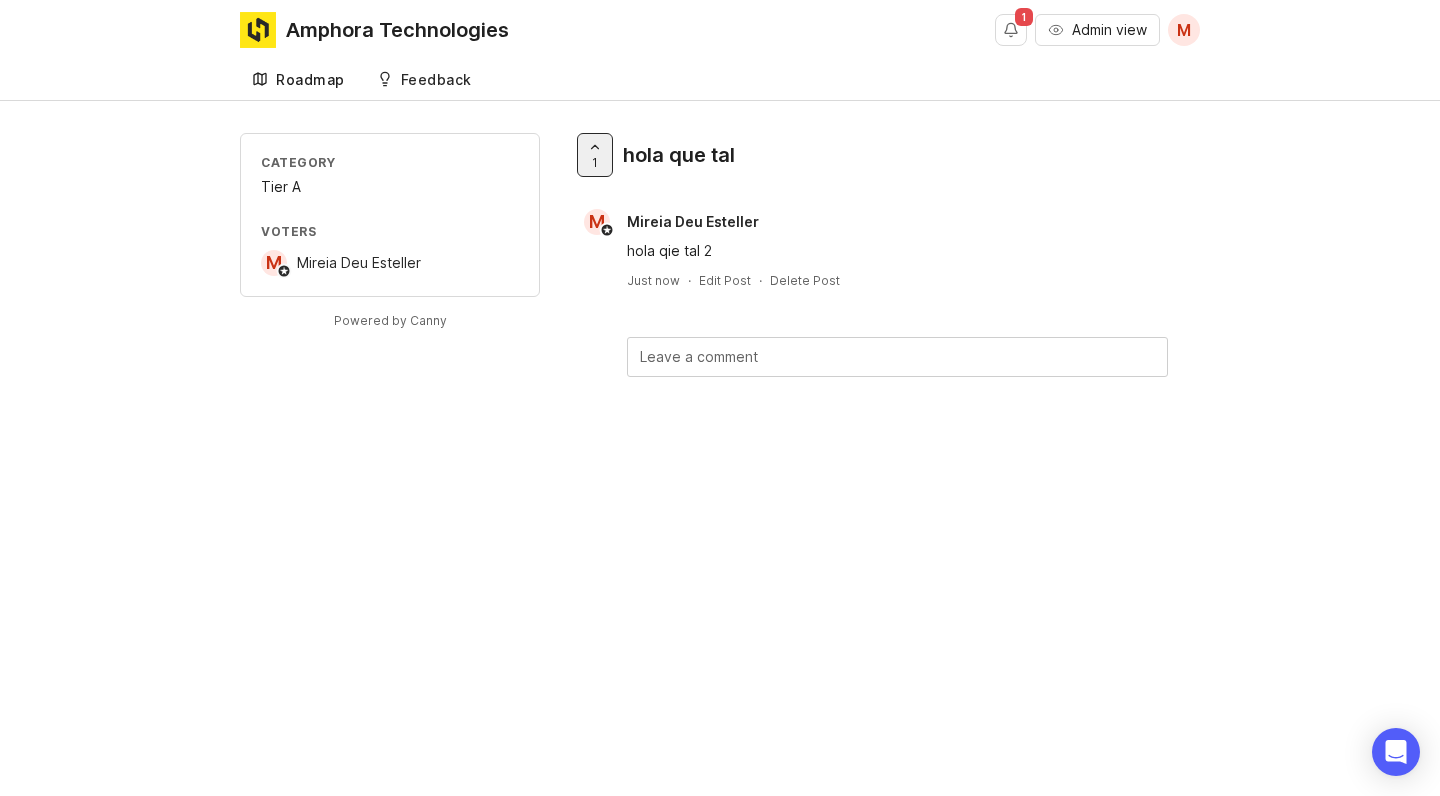 click on "Roadmap" at bounding box center [310, 80] 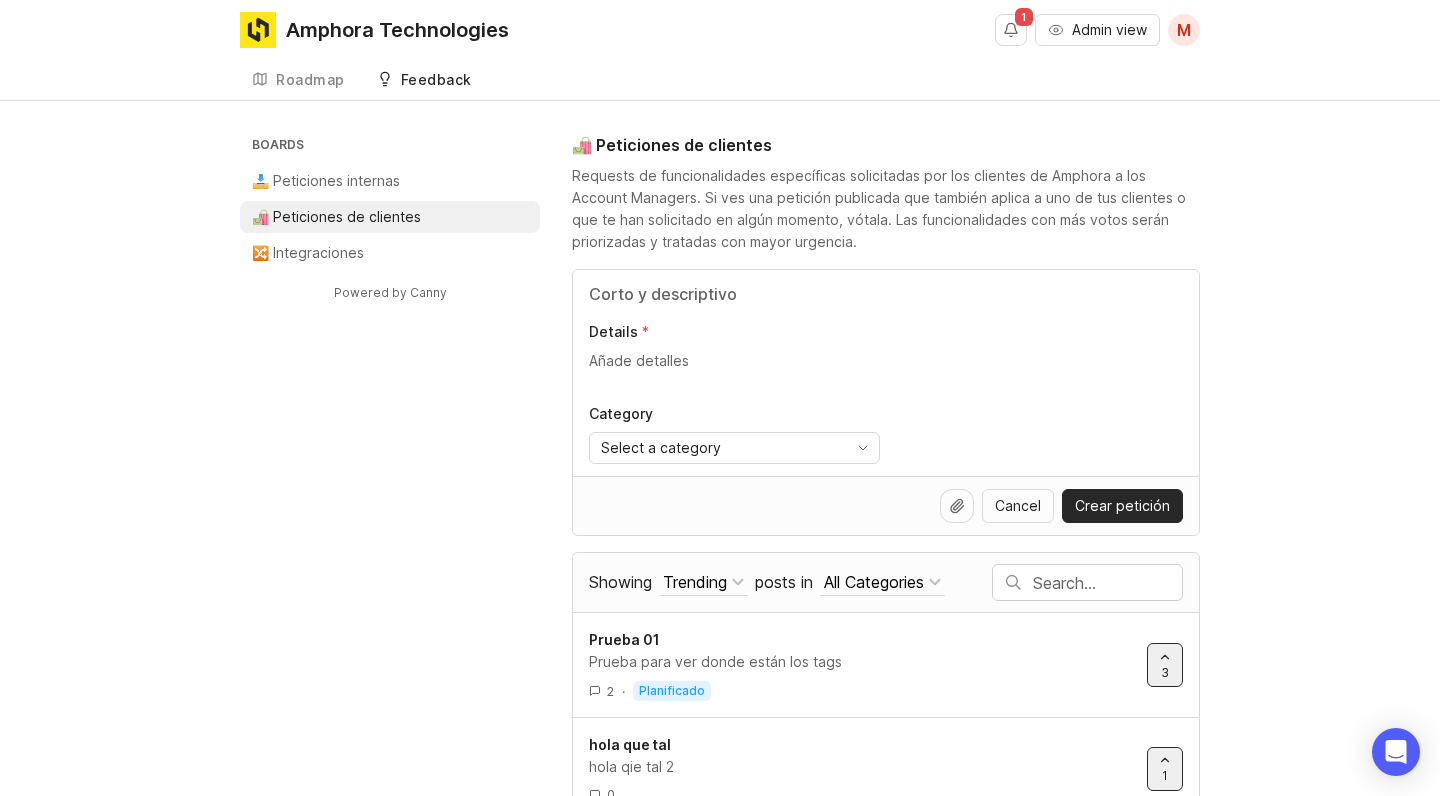 scroll, scrollTop: 0, scrollLeft: 0, axis: both 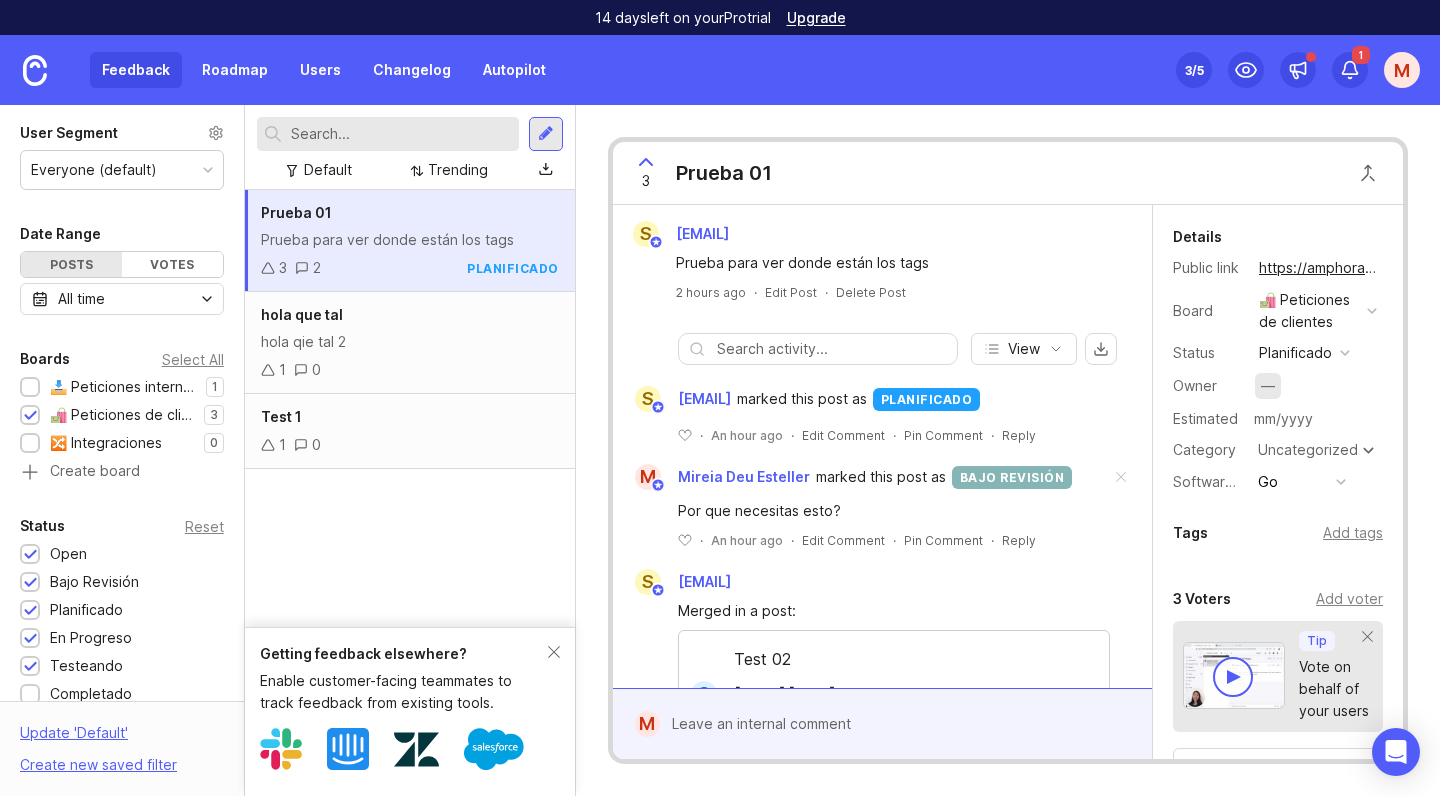 click on "—" at bounding box center [1268, 386] 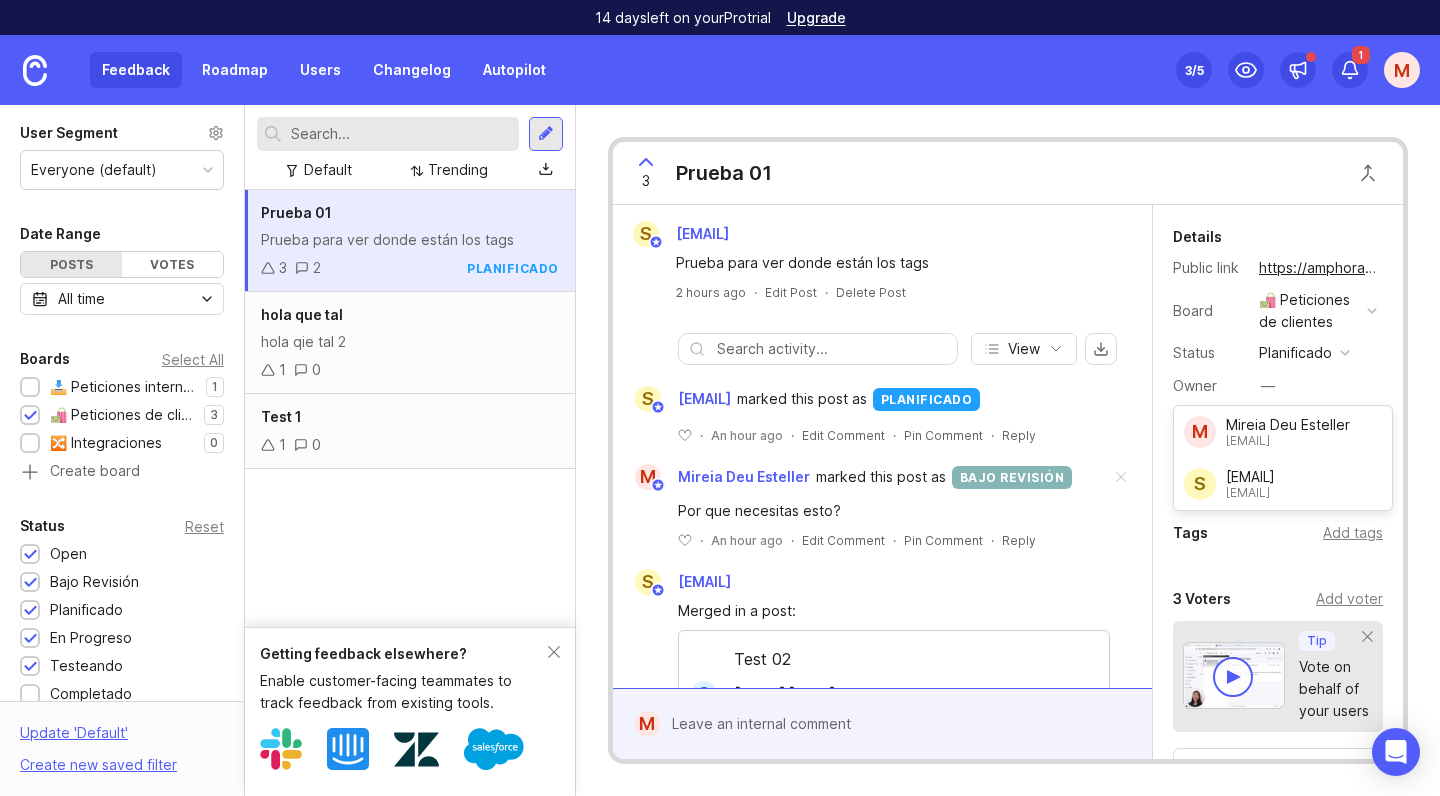 click on "Owner —" at bounding box center [1278, 386] 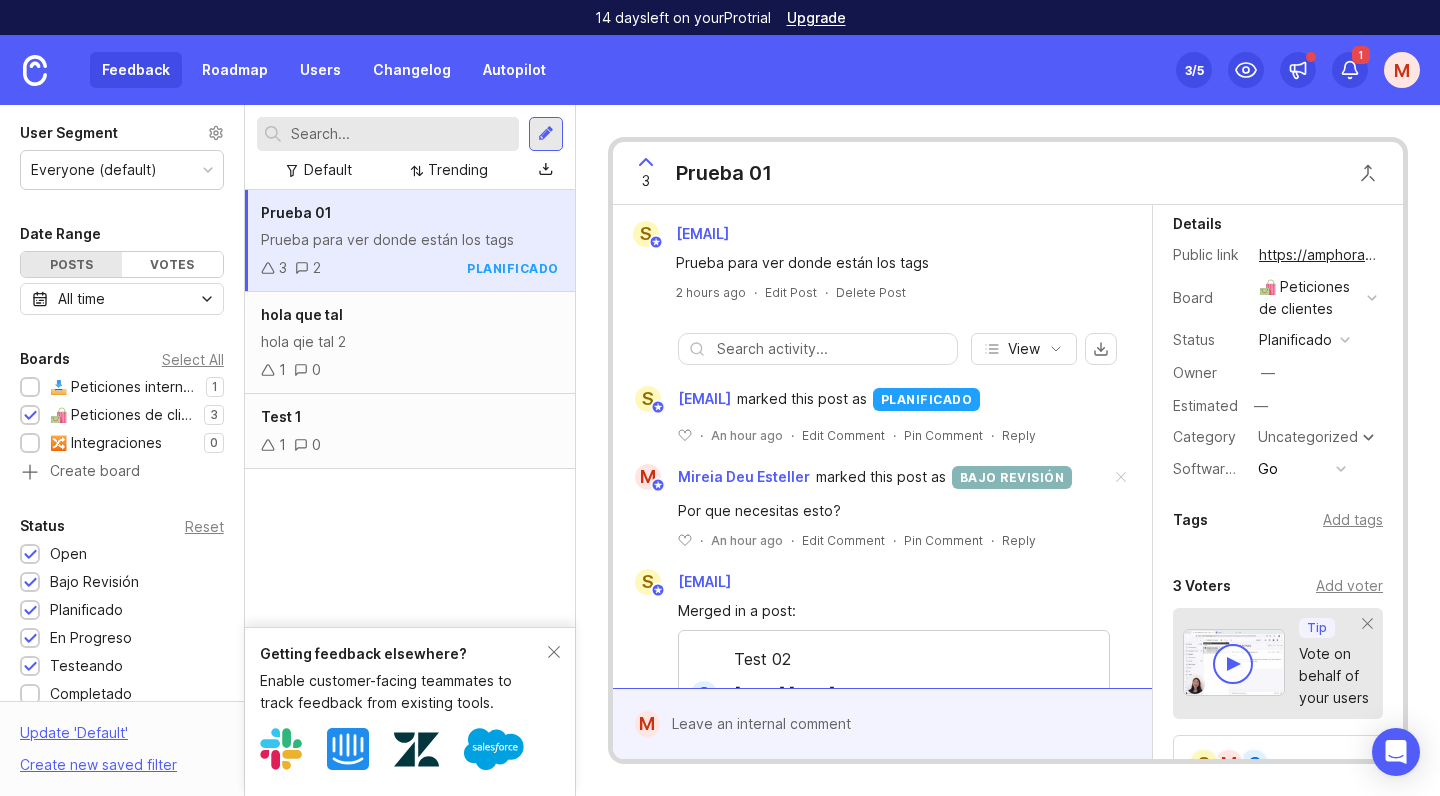 scroll, scrollTop: 11, scrollLeft: 0, axis: vertical 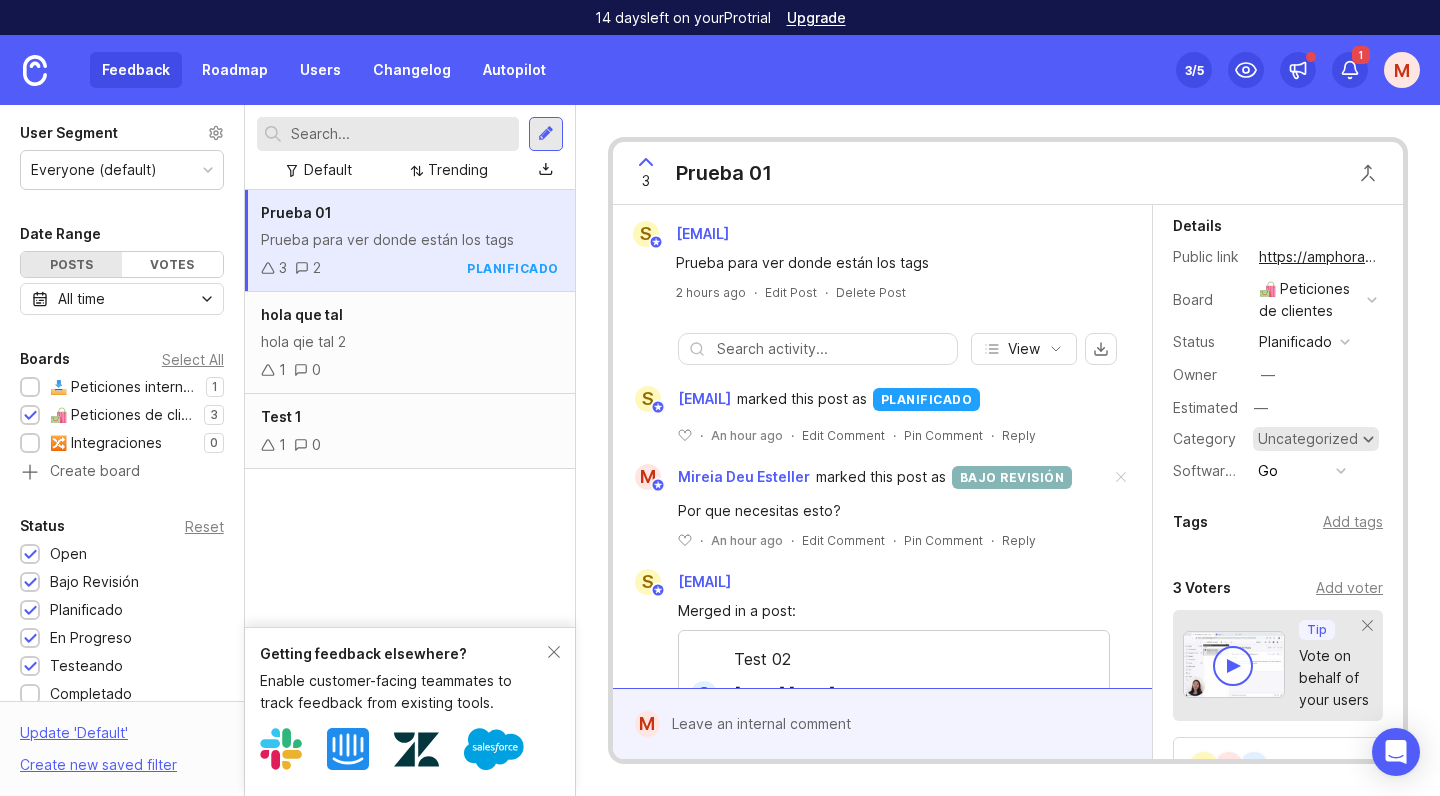 click on "Uncategorized" at bounding box center [1308, 439] 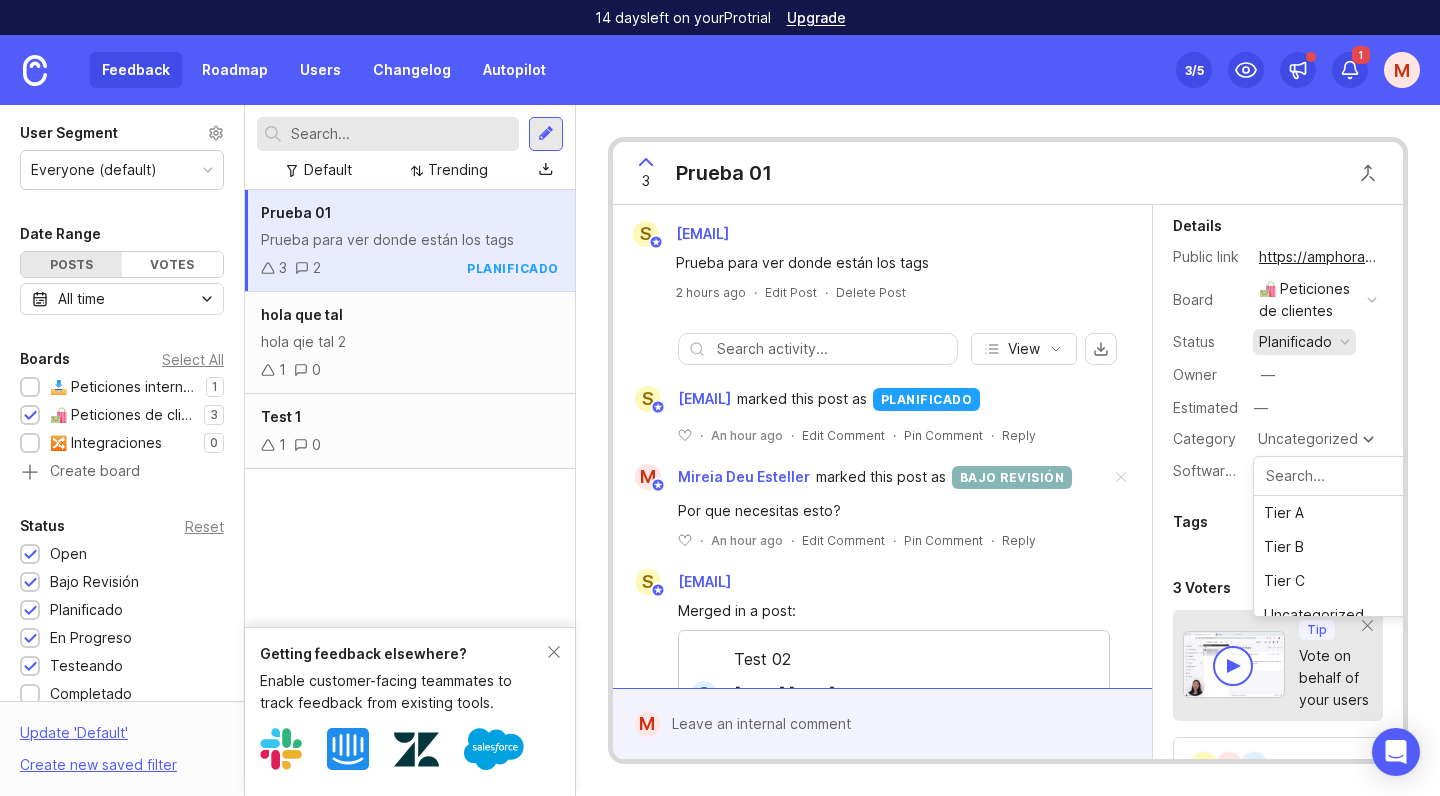 click on "planificado" at bounding box center (1295, 342) 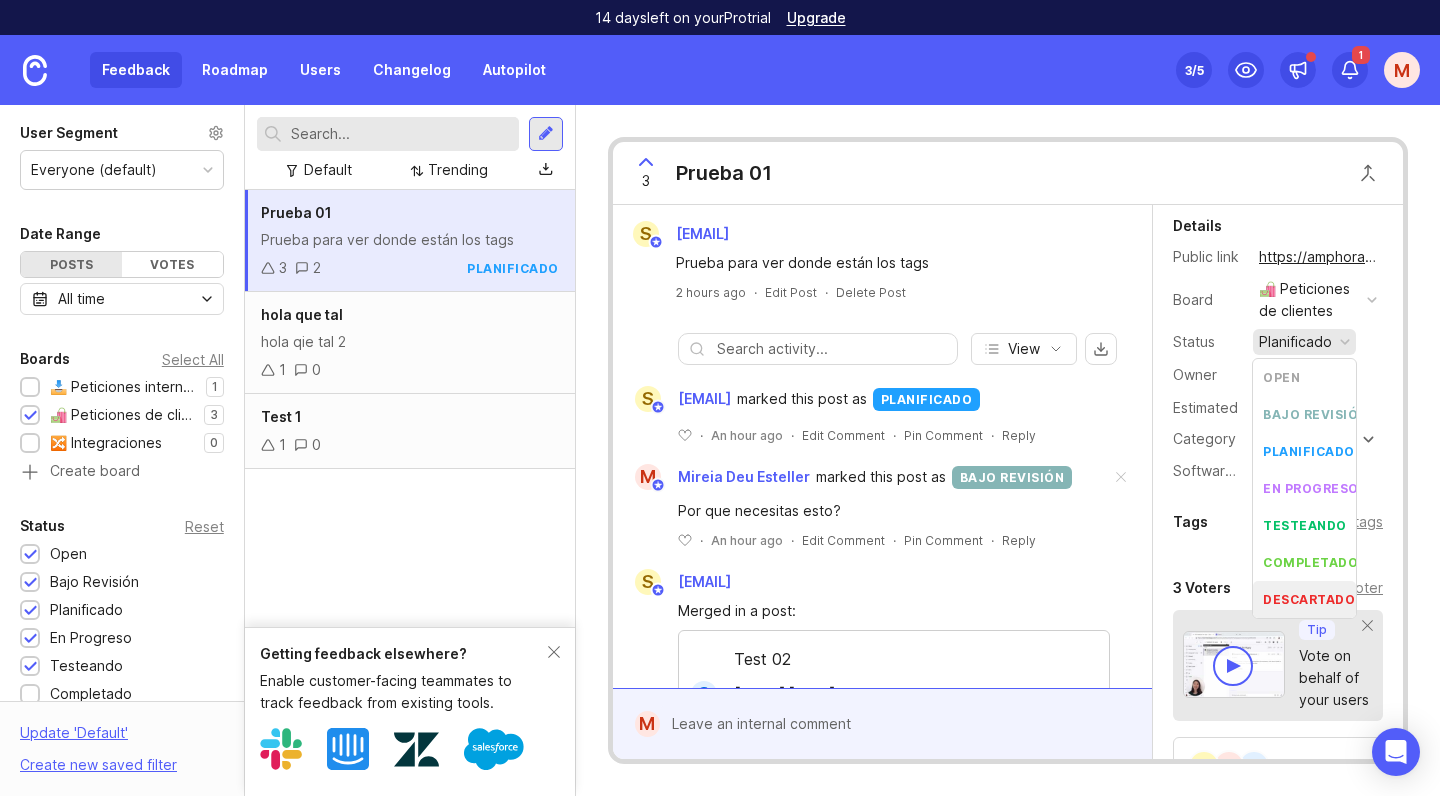 click on "descartado" at bounding box center [1309, 599] 